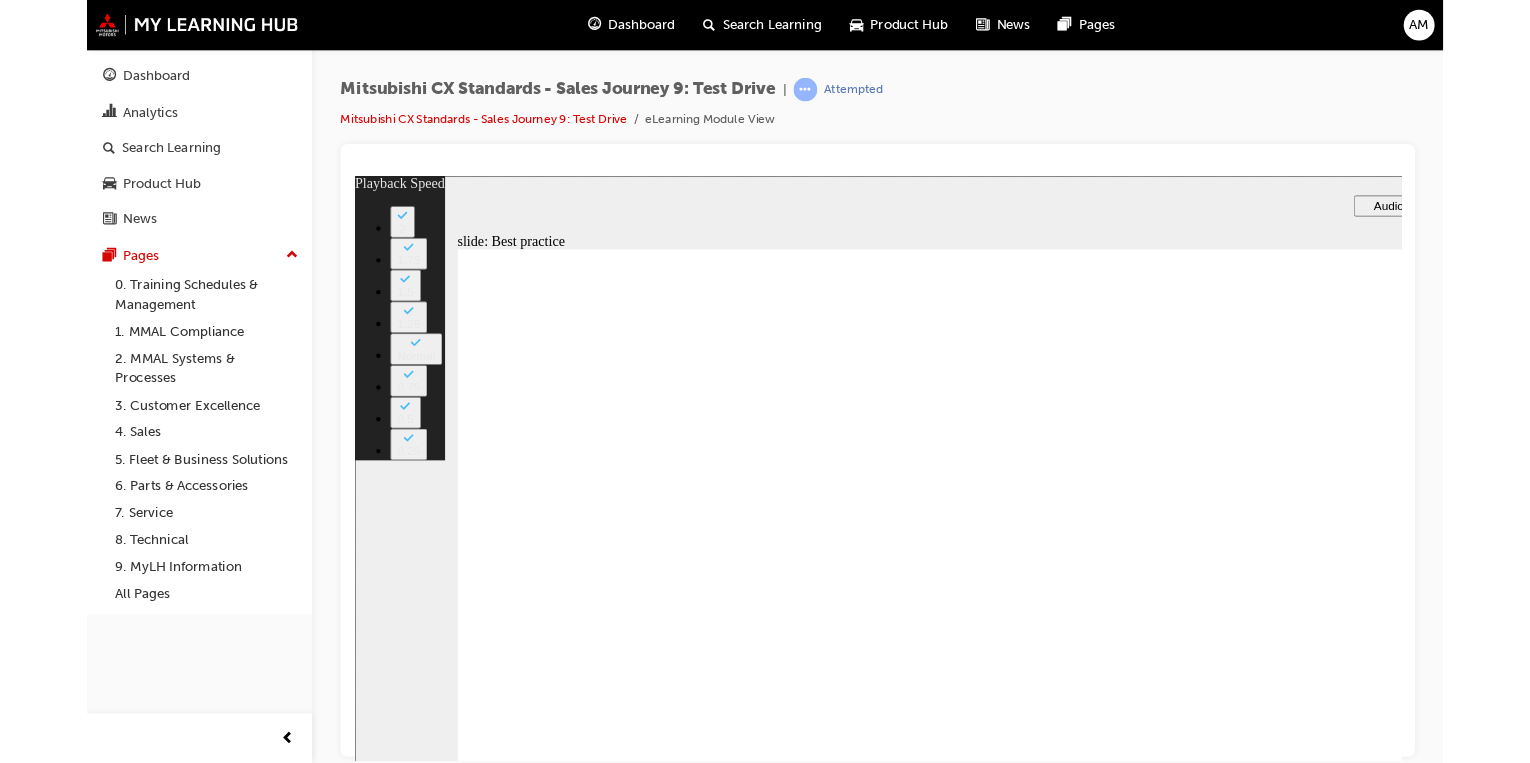 scroll, scrollTop: 0, scrollLeft: 0, axis: both 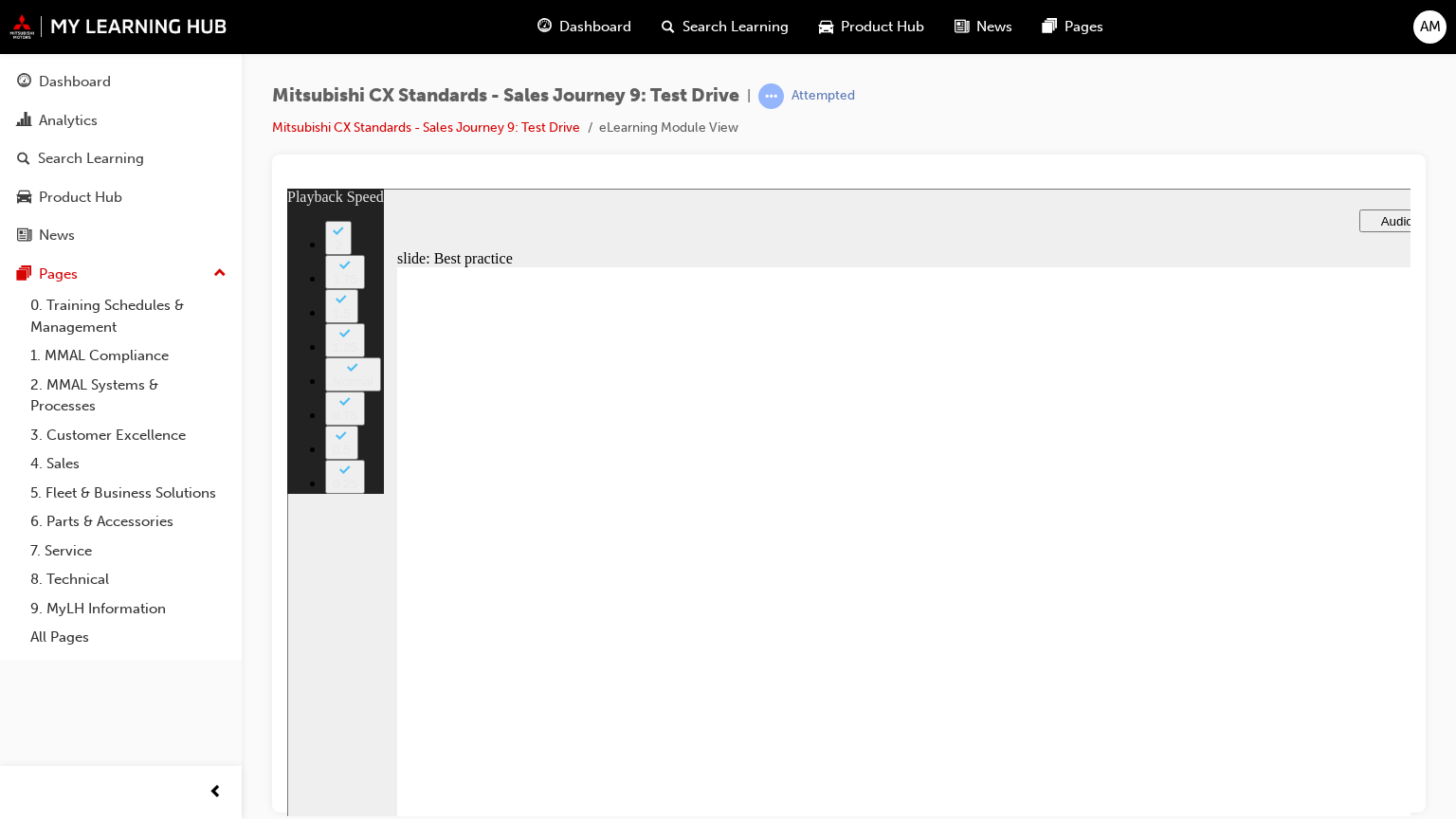 type on "62" 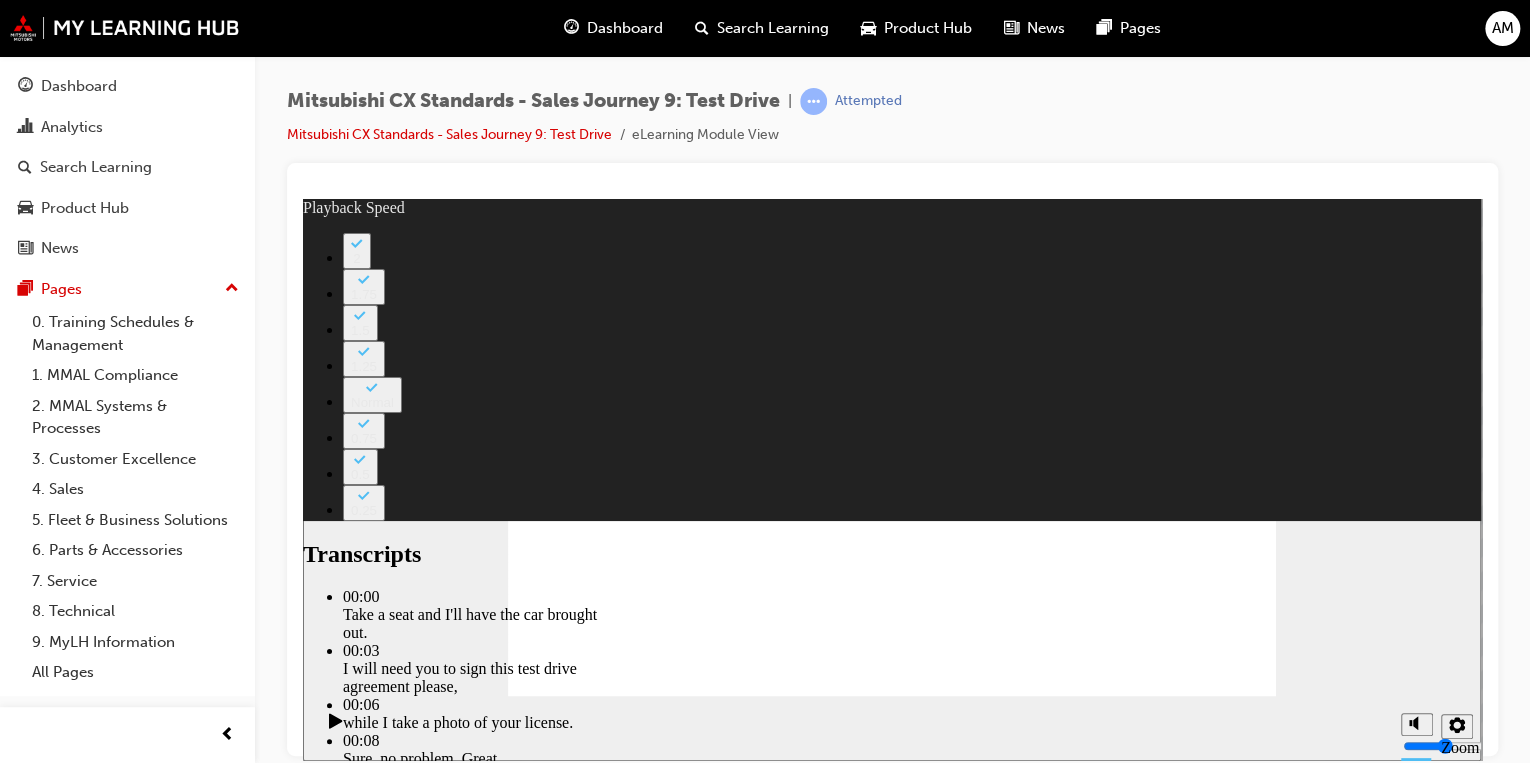click 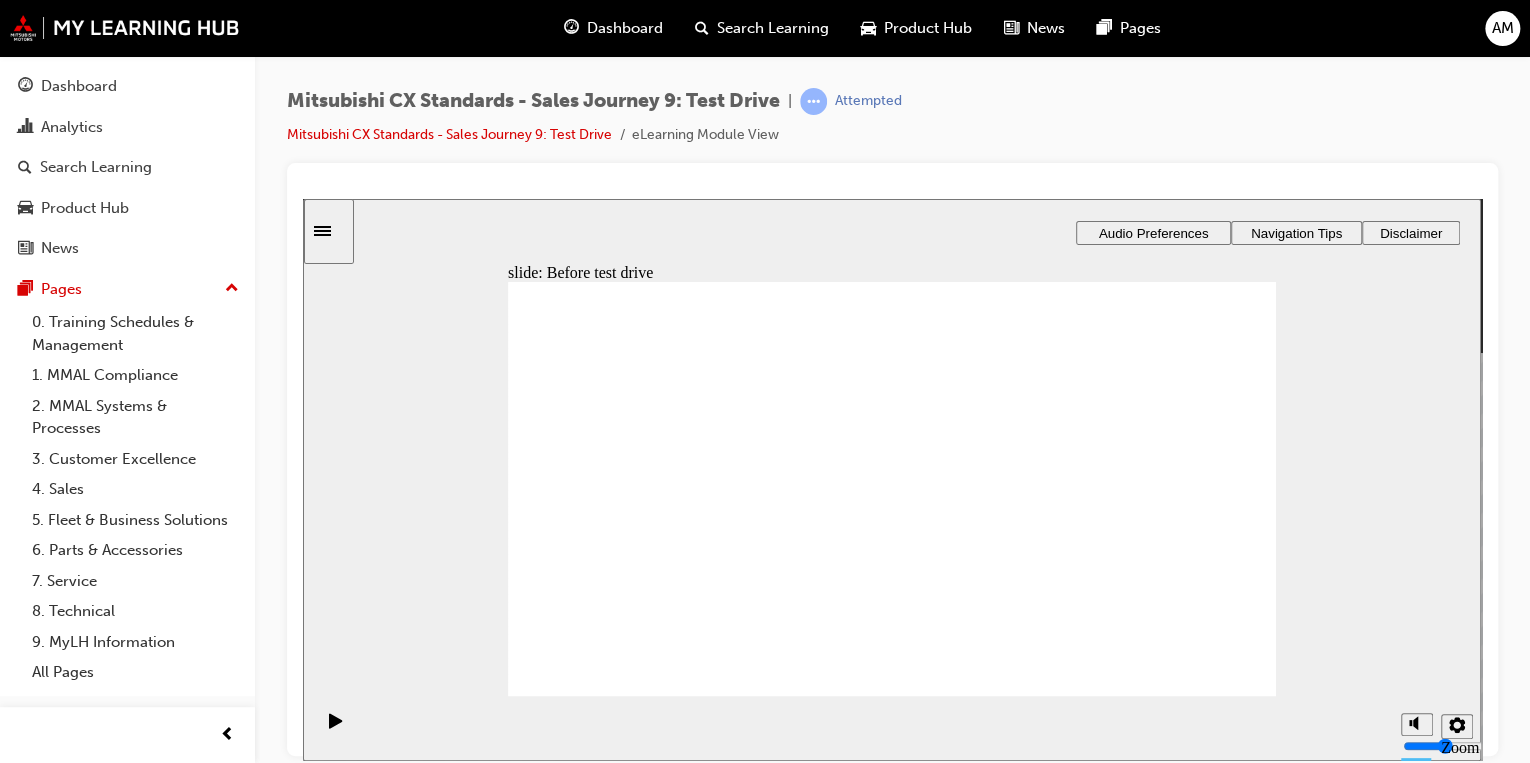 drag, startPoint x: 628, startPoint y: 531, endPoint x: 1108, endPoint y: 390, distance: 500.2809 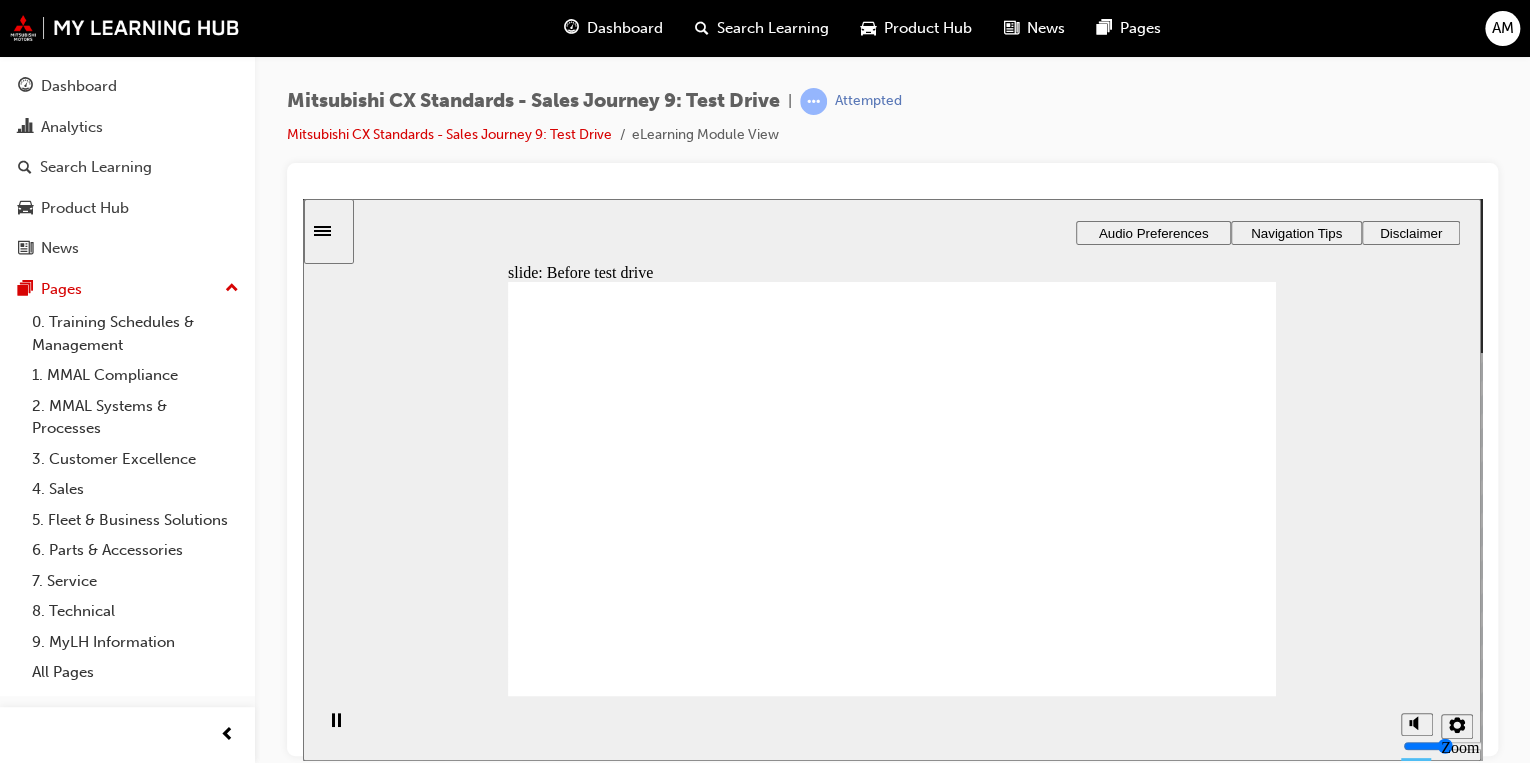 click 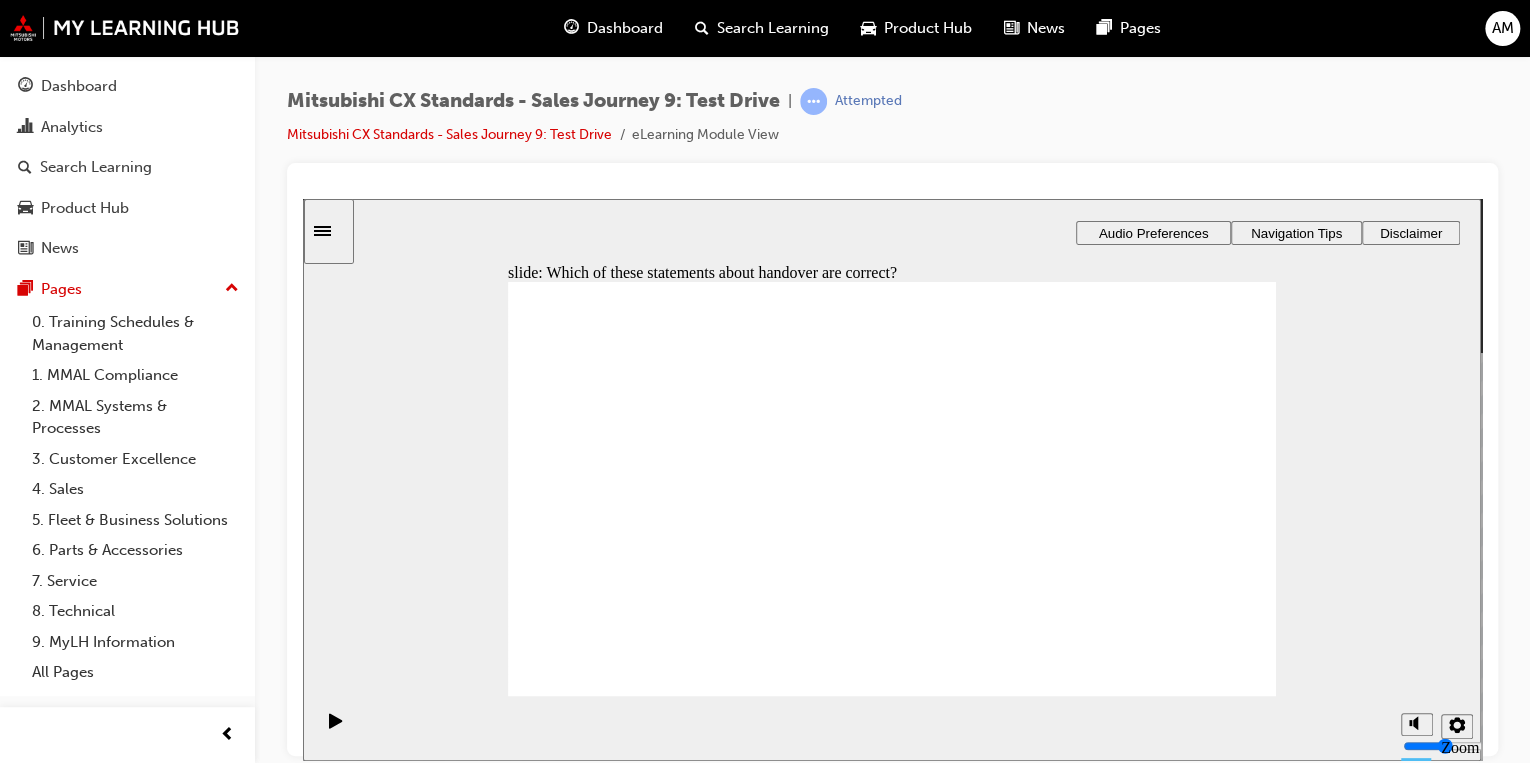 click 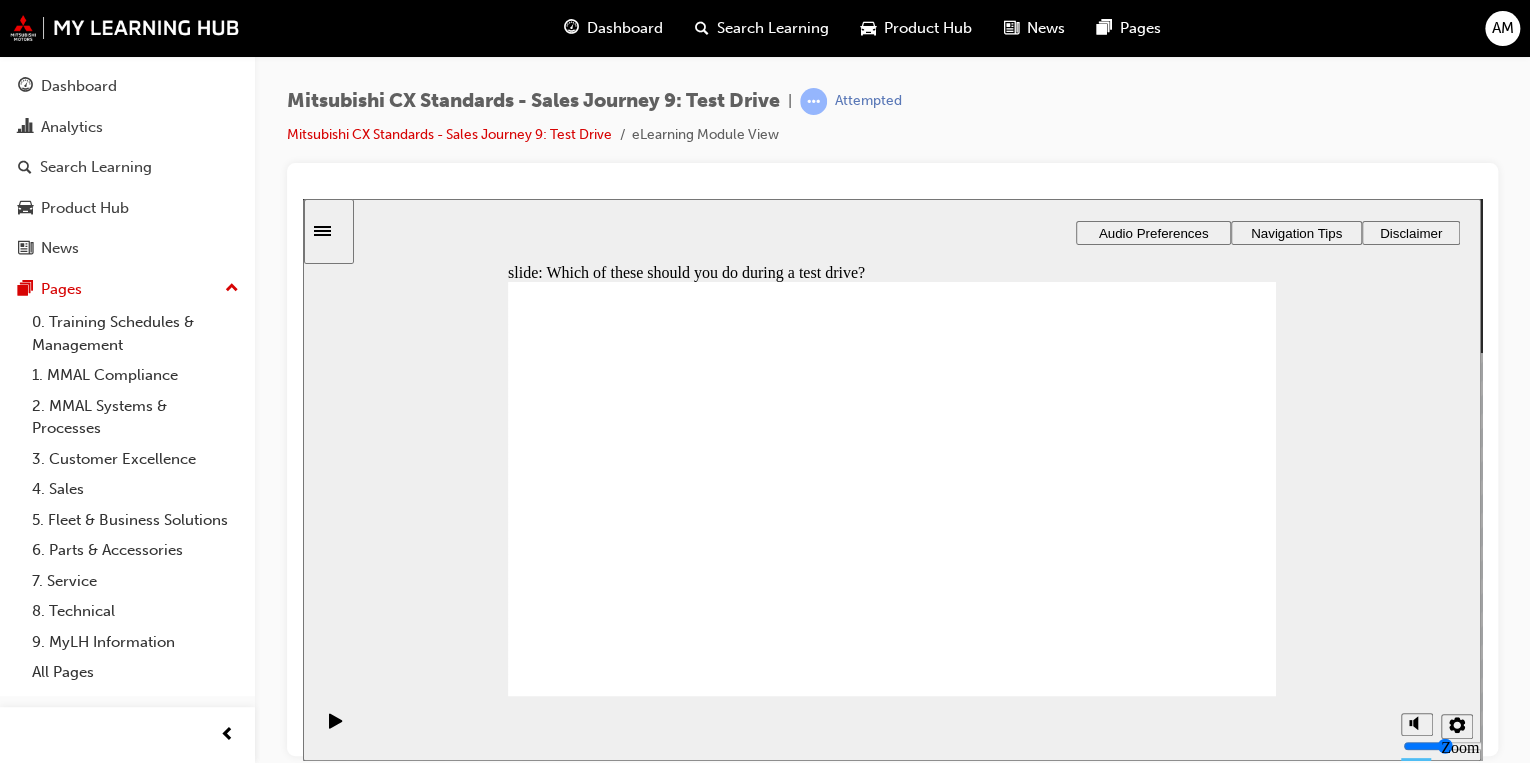 click 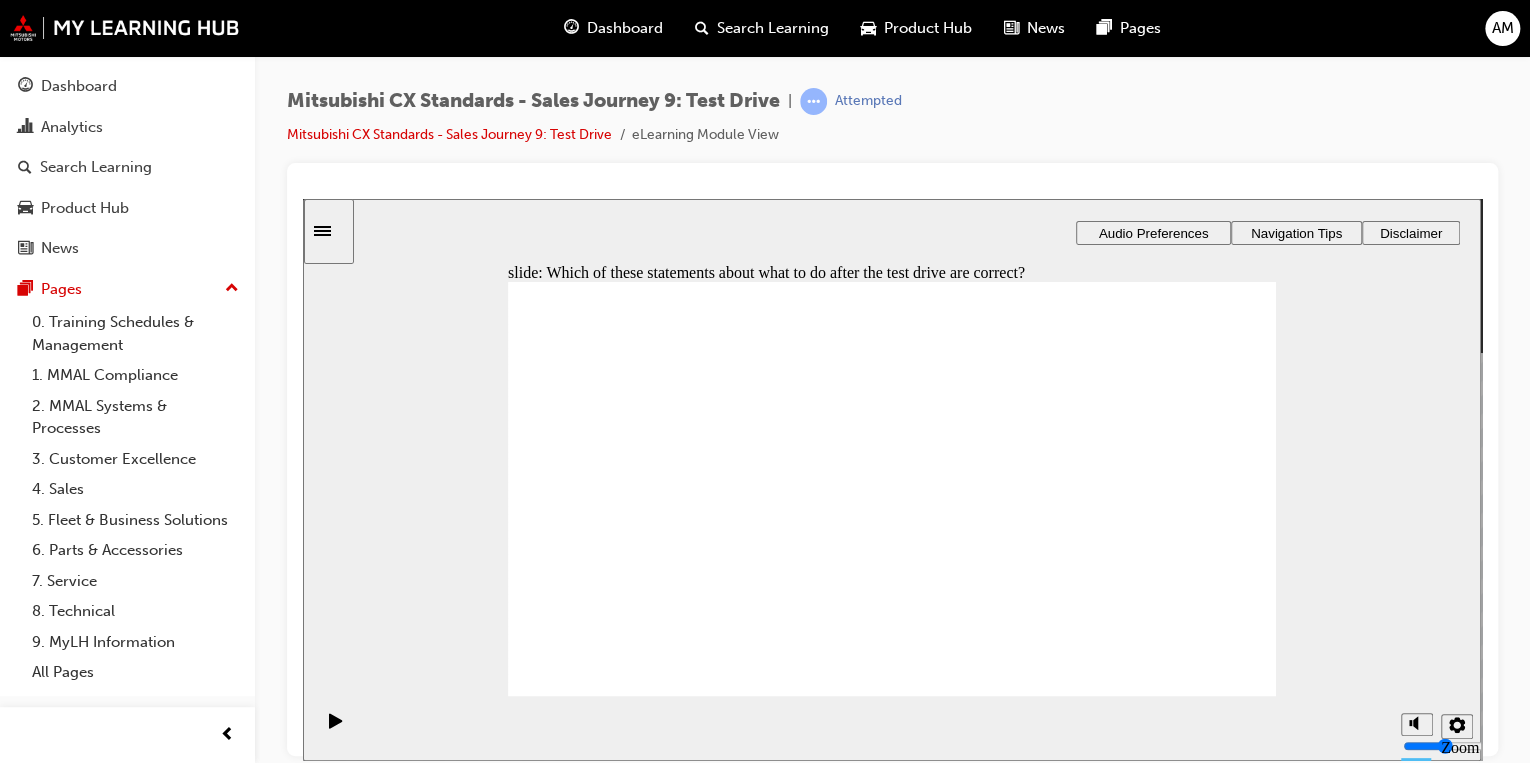 click 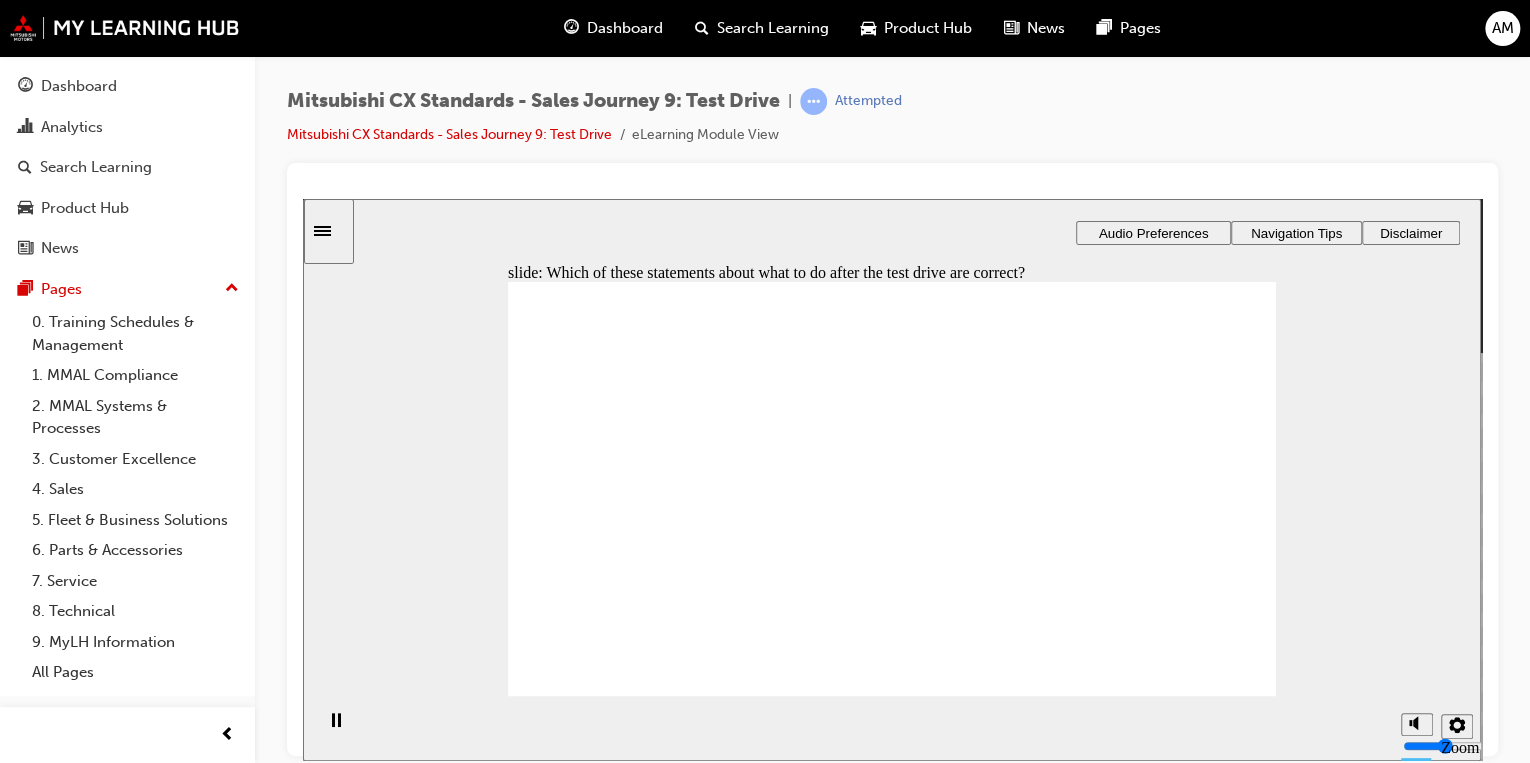 click 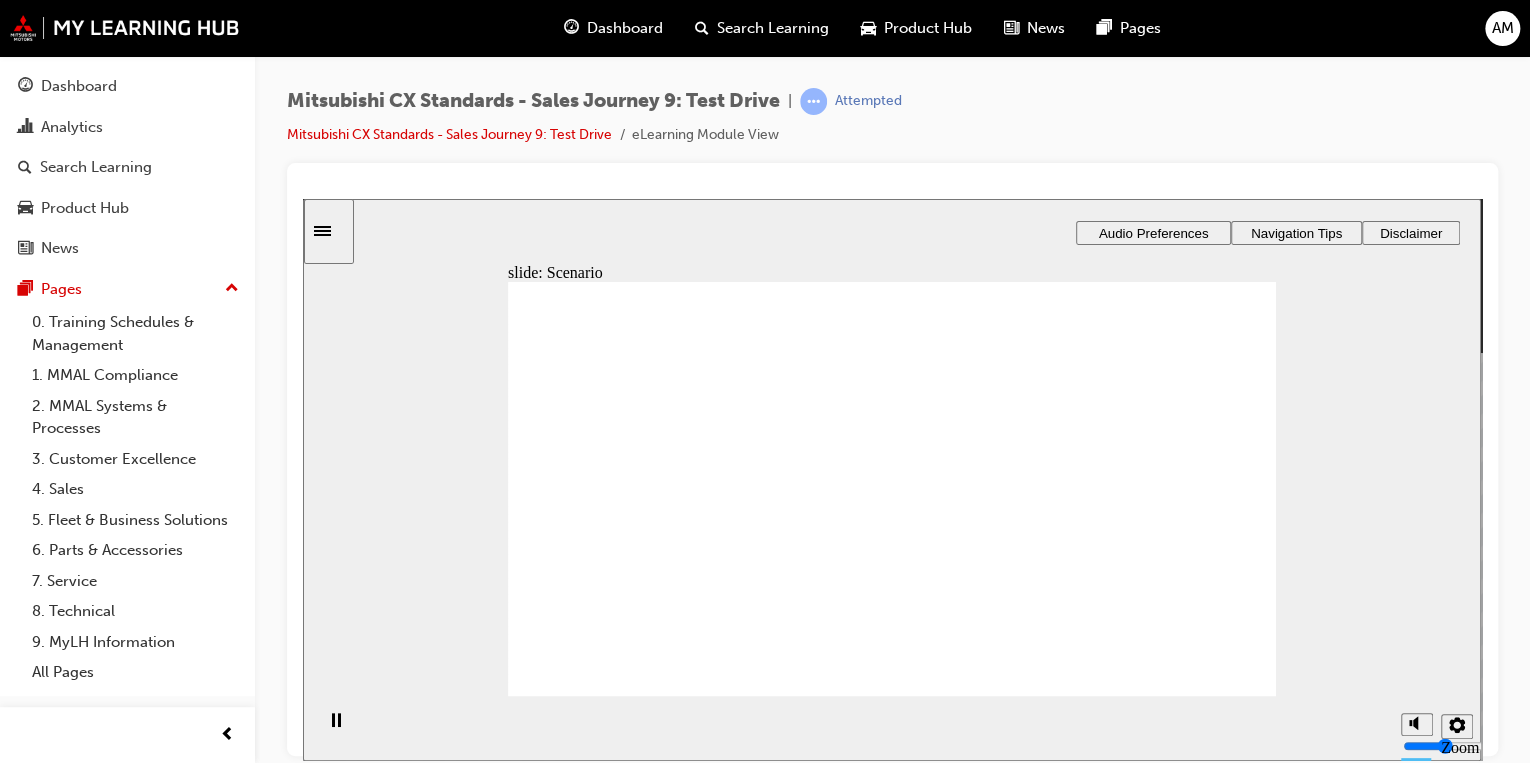 drag, startPoint x: 844, startPoint y: 596, endPoint x: 1080, endPoint y: 401, distance: 306.13885 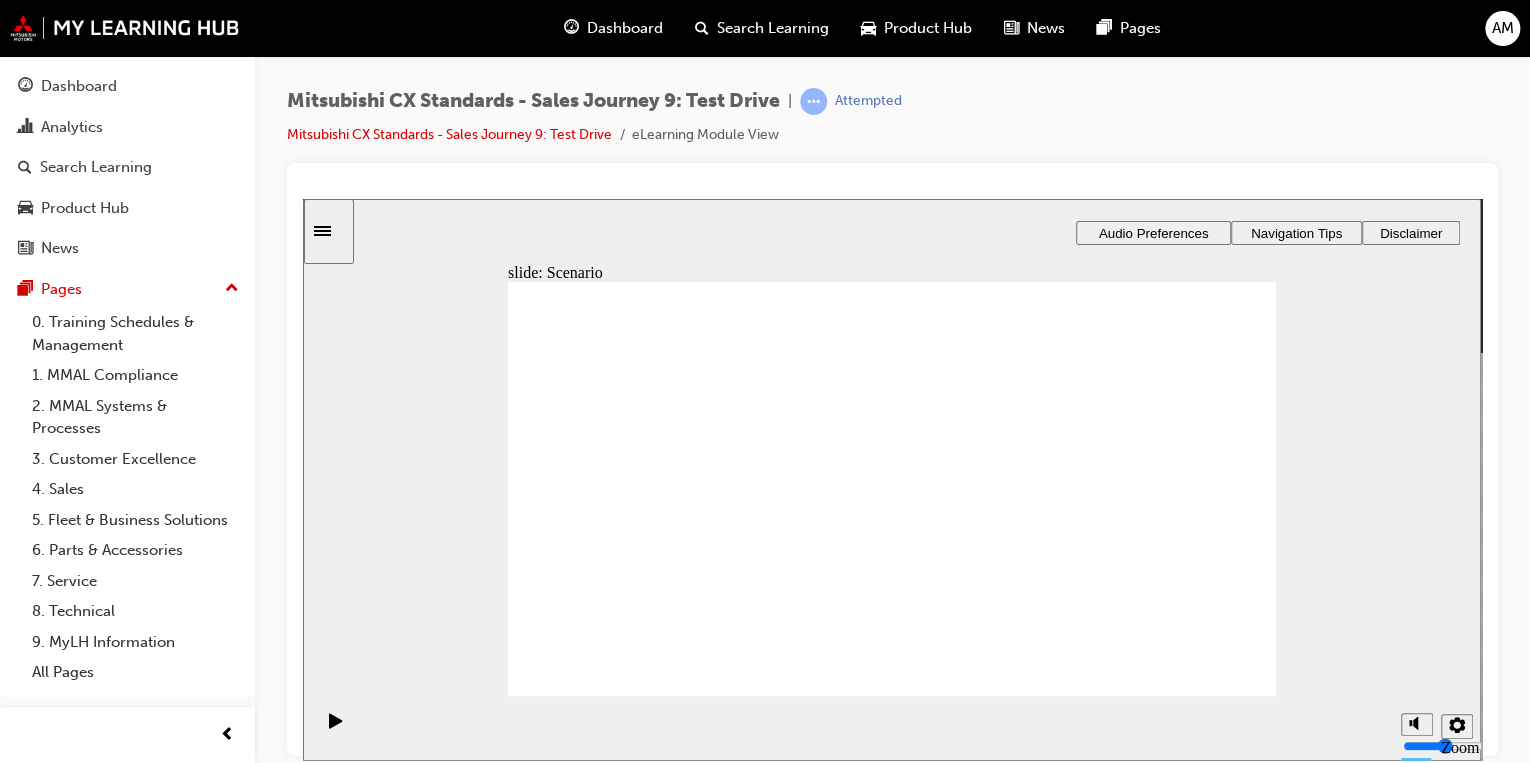 click 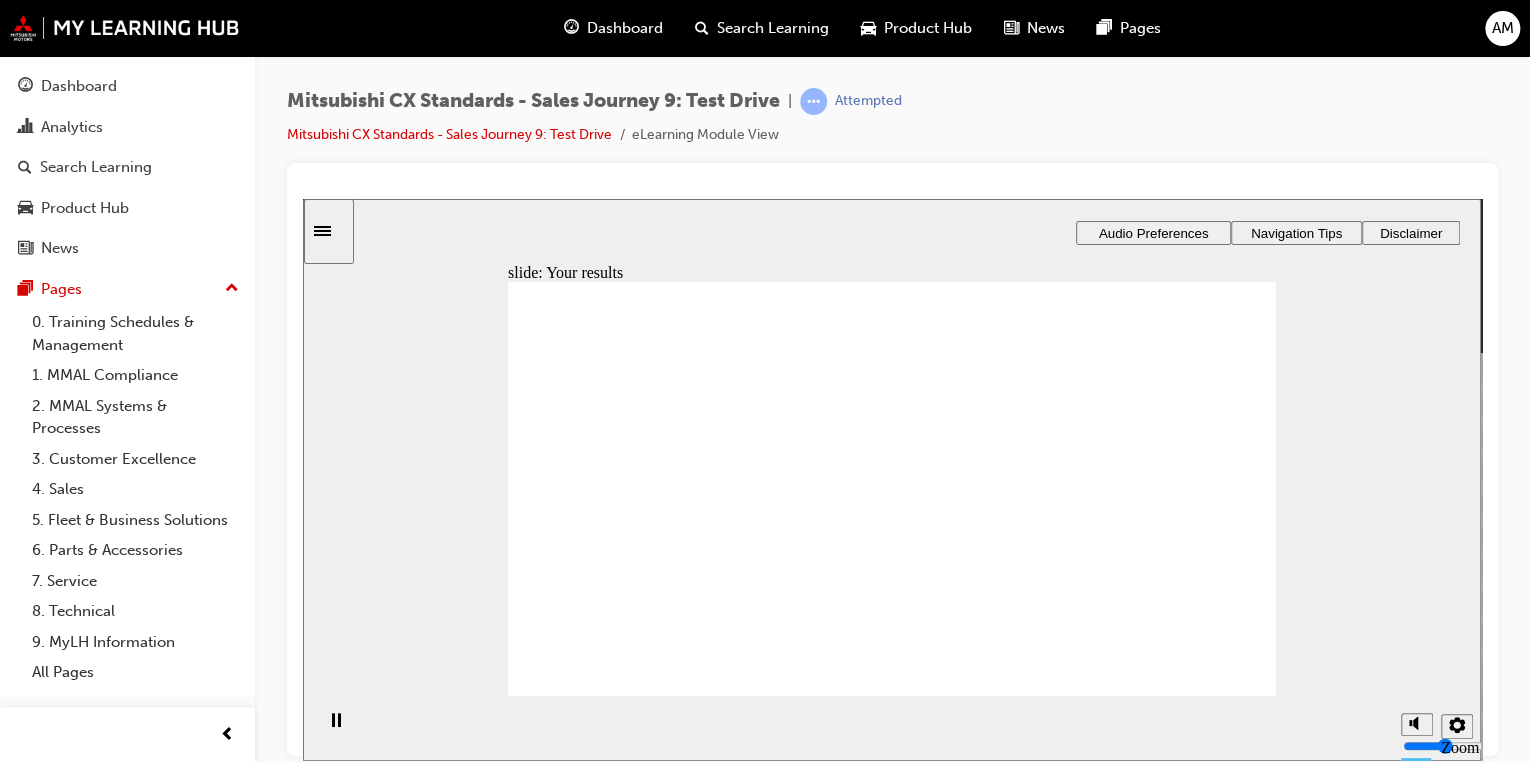 click 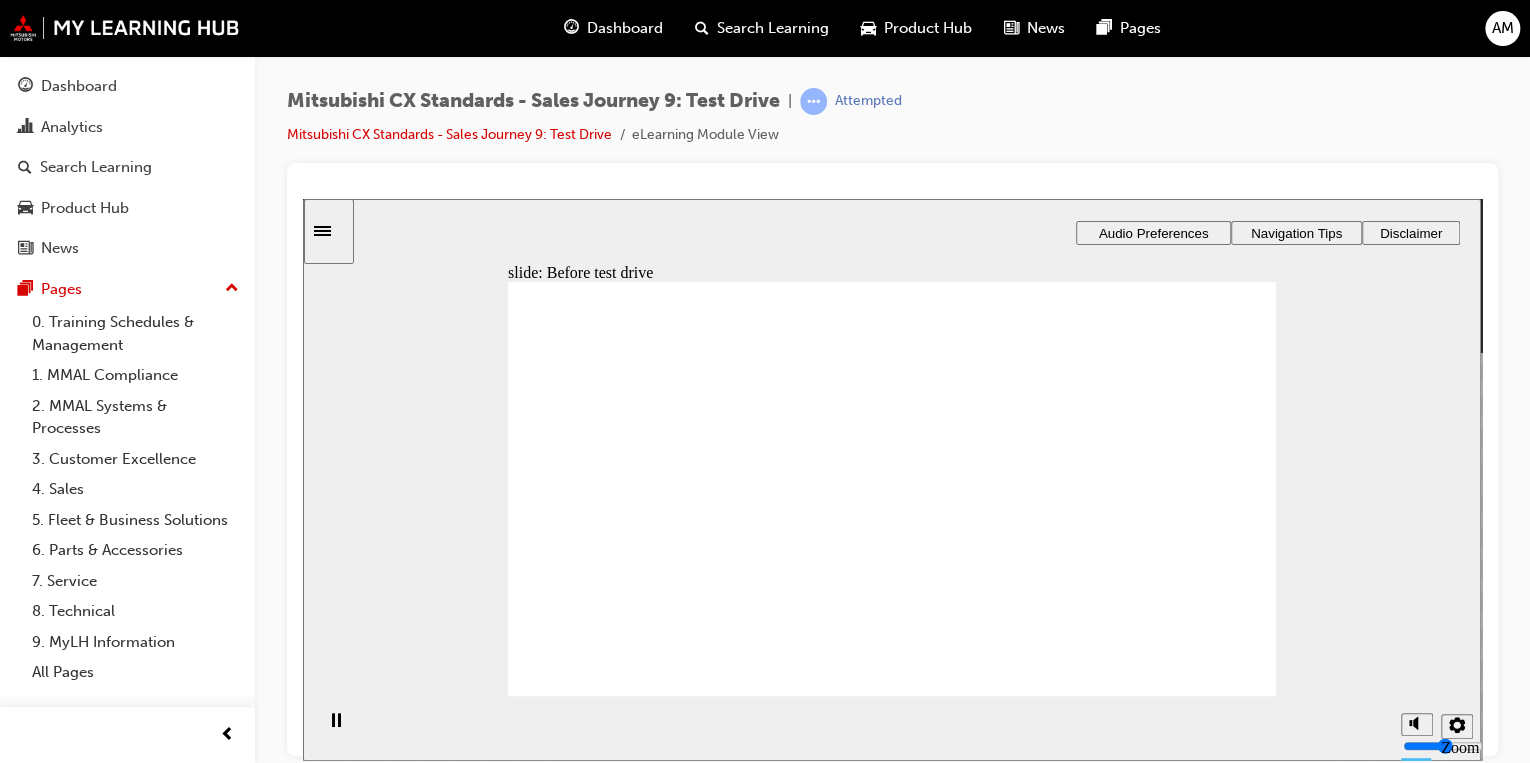 drag, startPoint x: 747, startPoint y: 545, endPoint x: 990, endPoint y: 402, distance: 281.9539 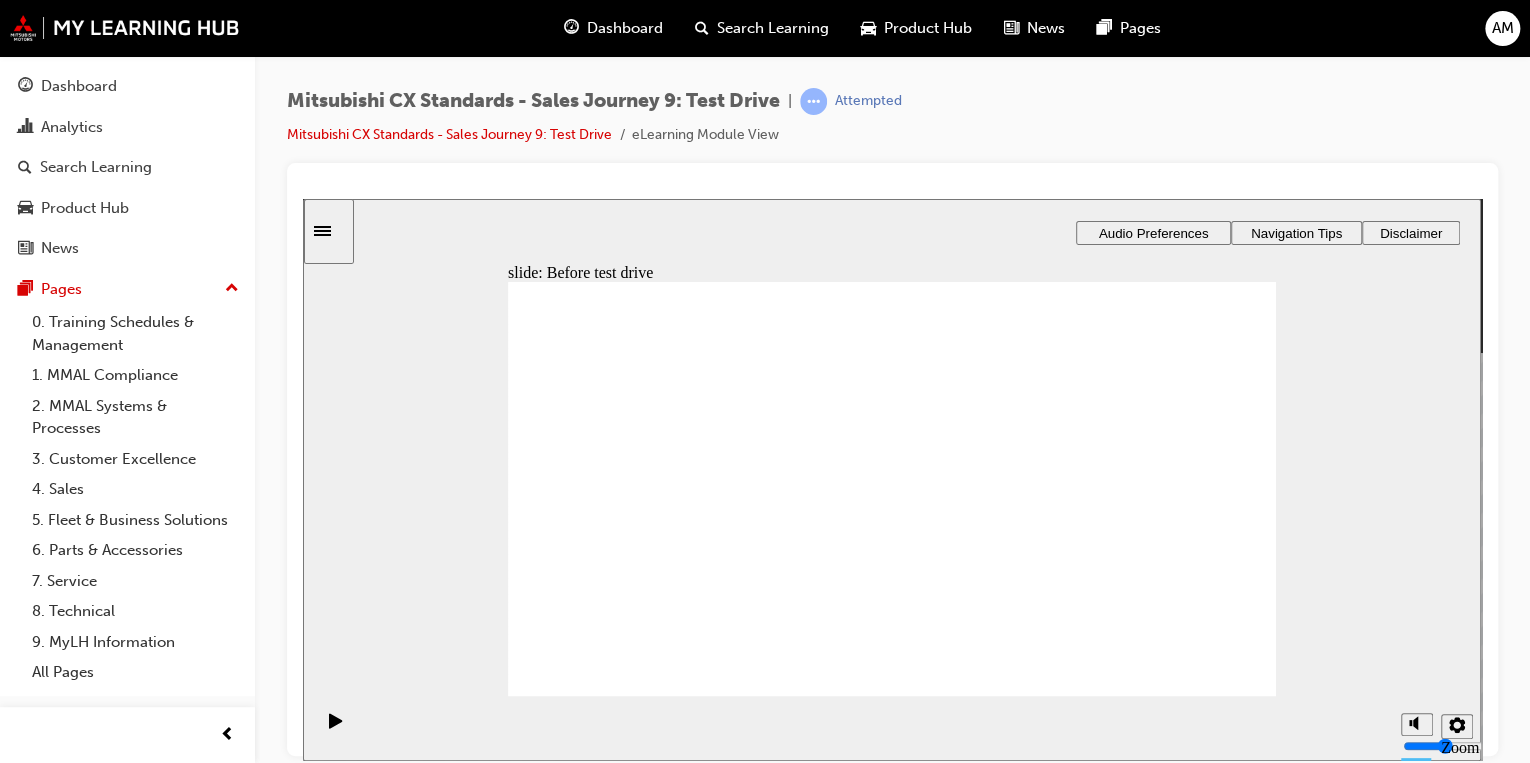 drag, startPoint x: 681, startPoint y: 528, endPoint x: 933, endPoint y: 444, distance: 265.63132 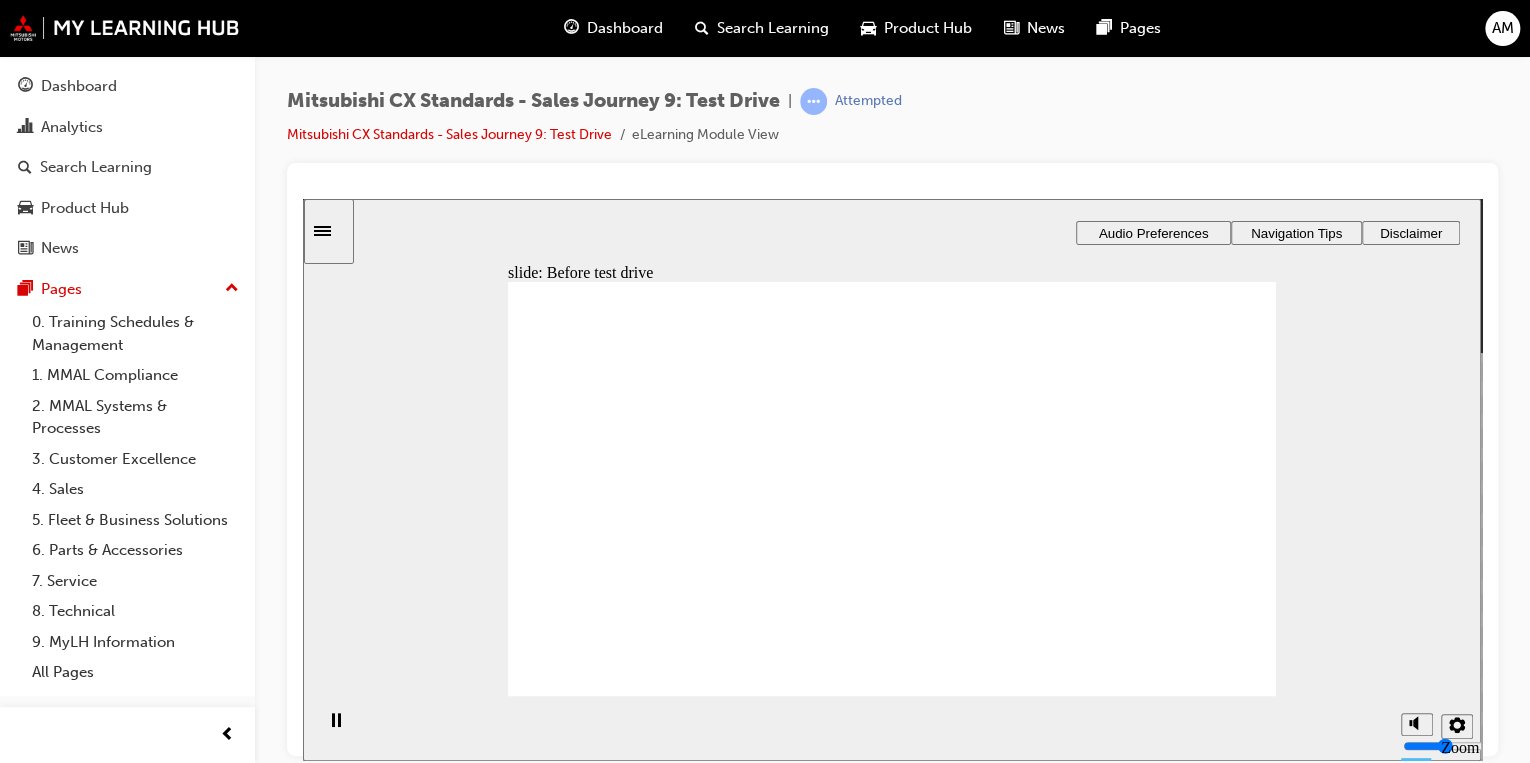 click 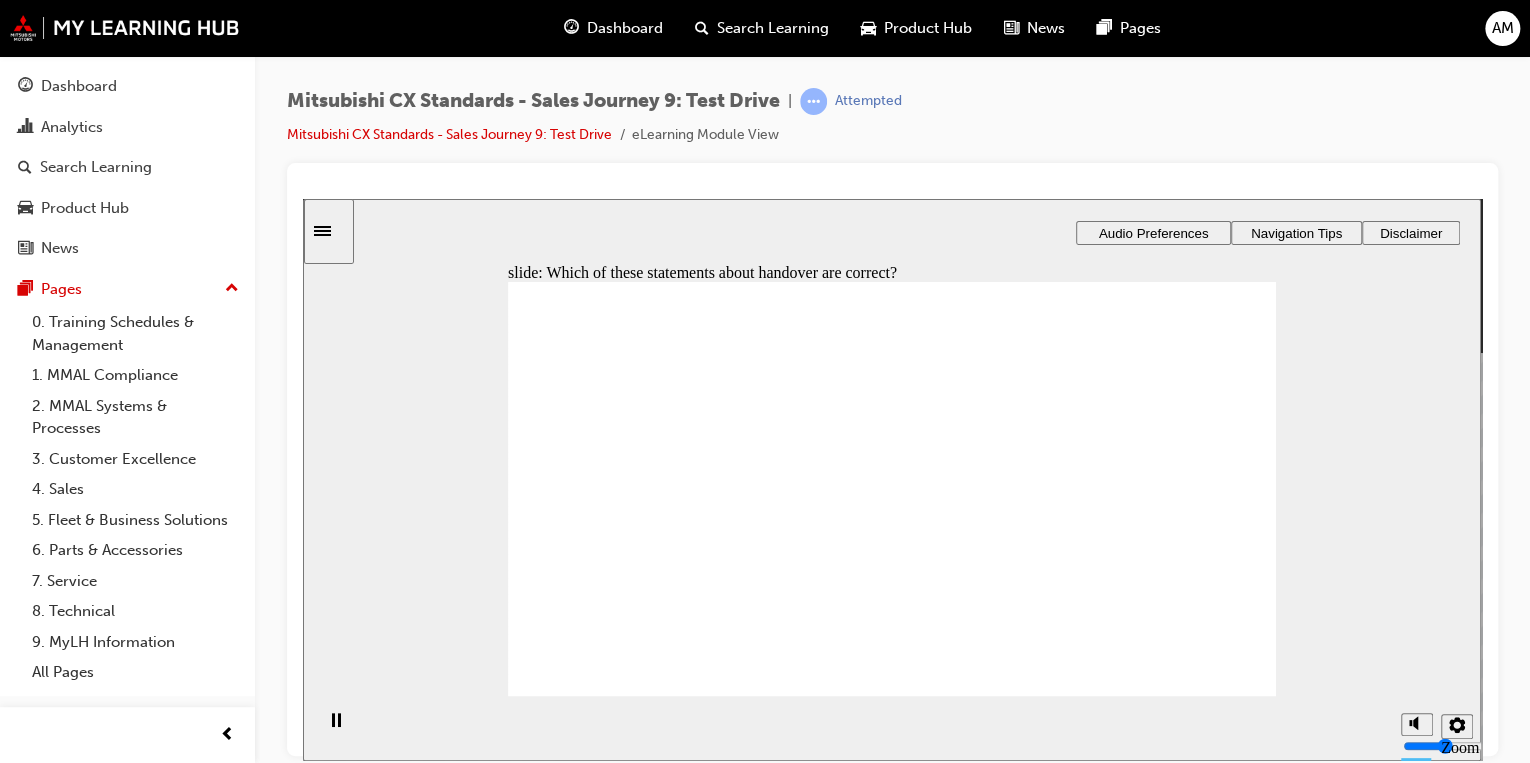 click 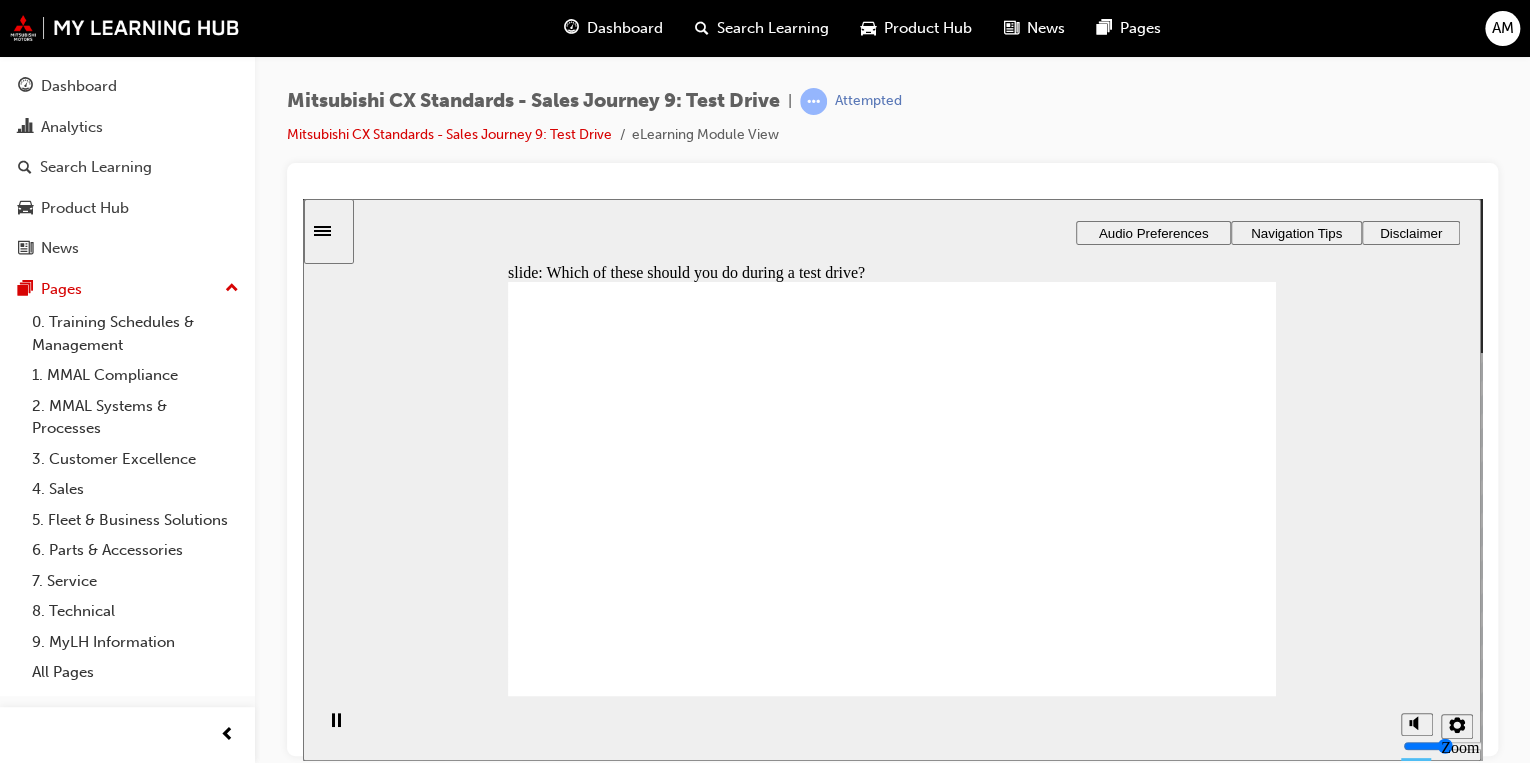drag, startPoint x: 618, startPoint y: 483, endPoint x: 632, endPoint y: 451, distance: 34.928497 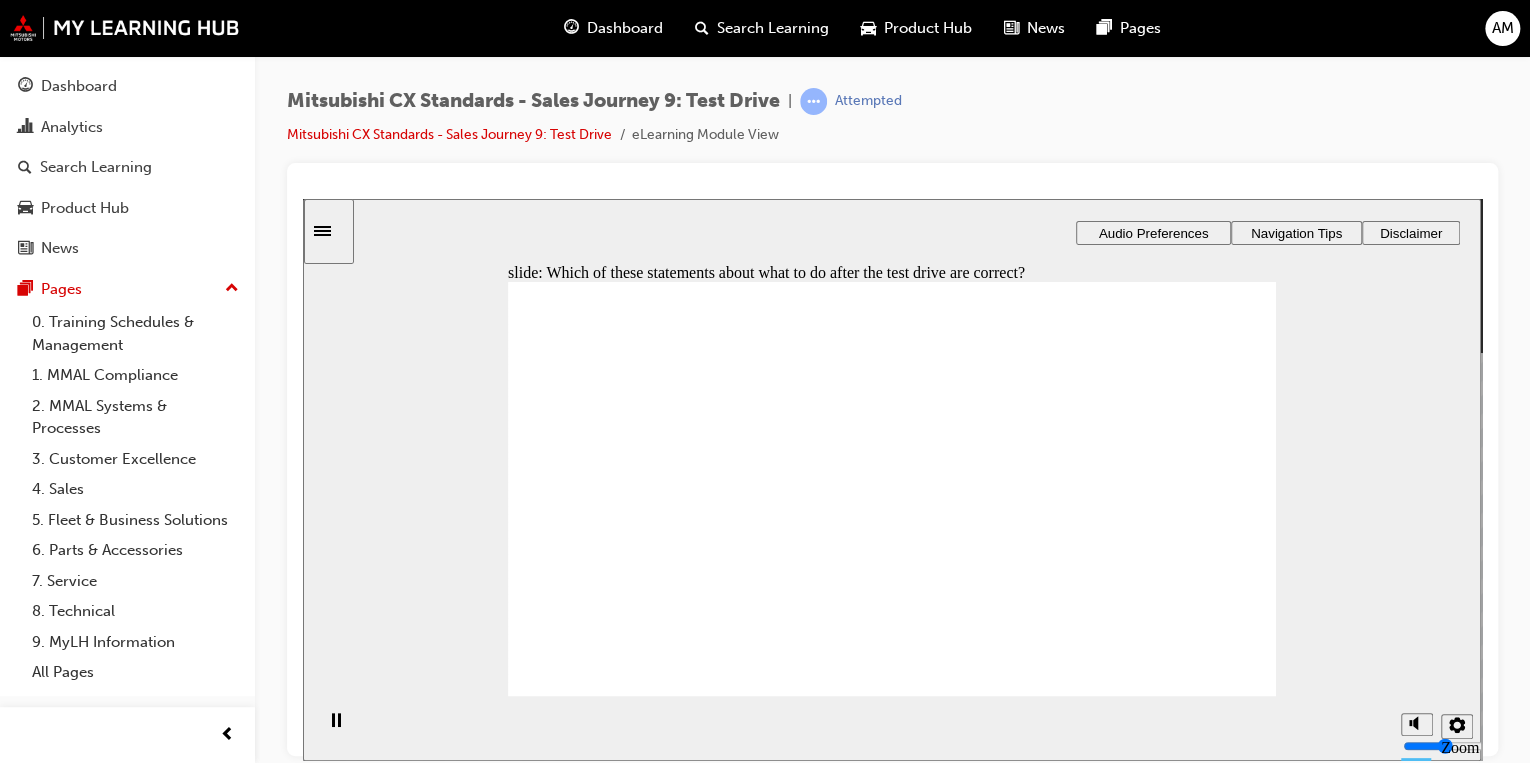 drag, startPoint x: 692, startPoint y: 463, endPoint x: 711, endPoint y: 426, distance: 41.59327 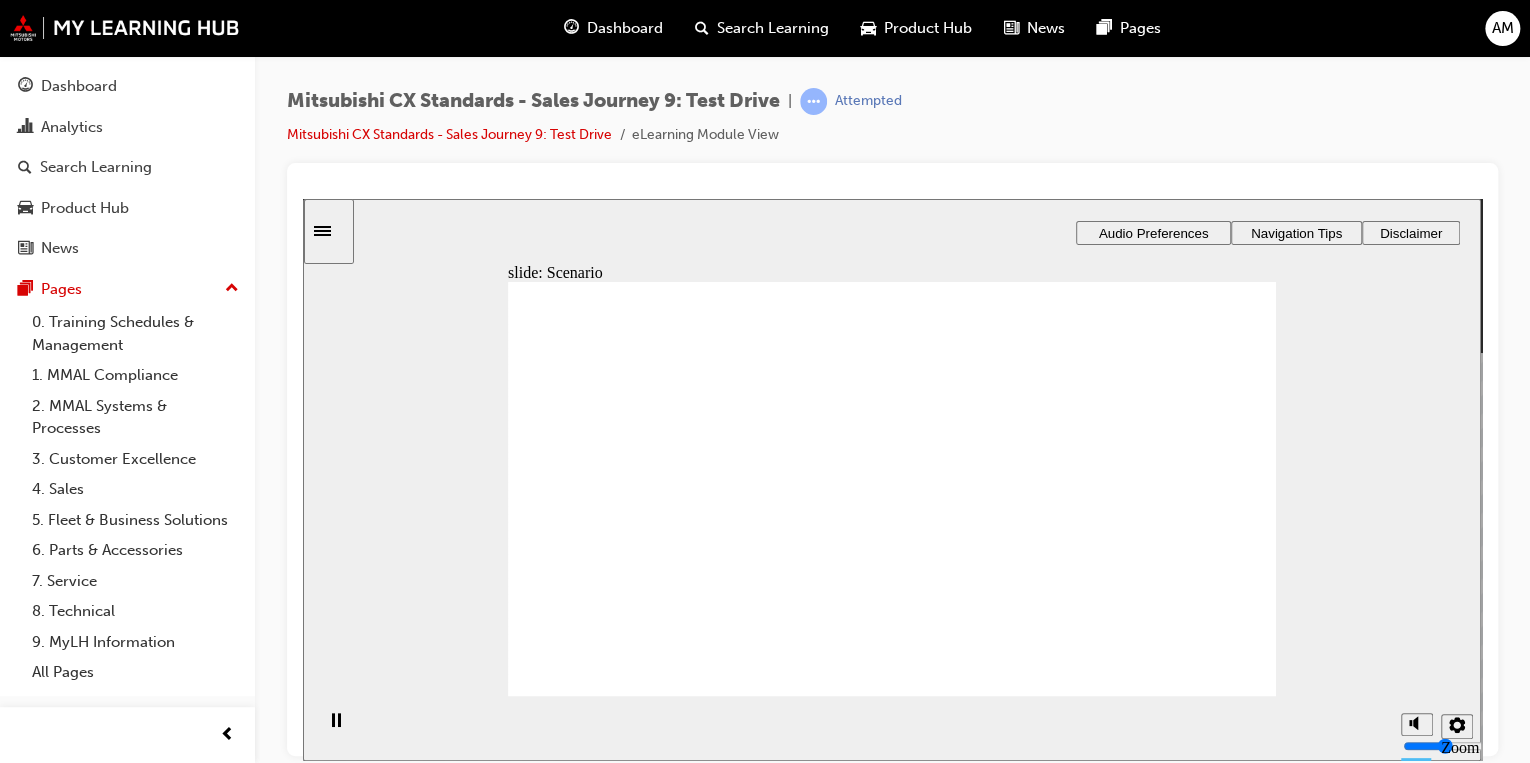 drag, startPoint x: 863, startPoint y: 595, endPoint x: 1057, endPoint y: 375, distance: 293.31894 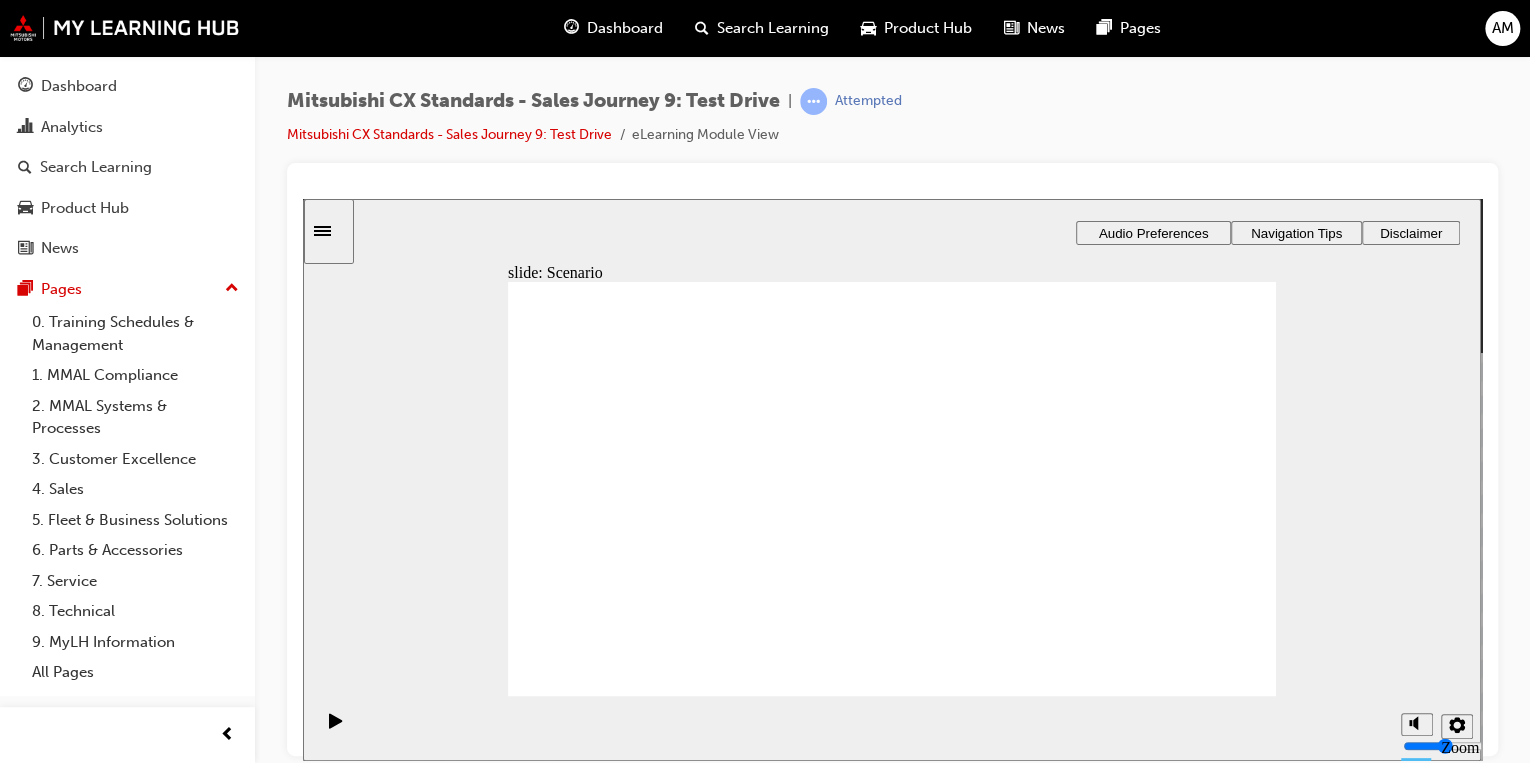 drag, startPoint x: 1087, startPoint y: 435, endPoint x: 1088, endPoint y: 486, distance: 51.009804 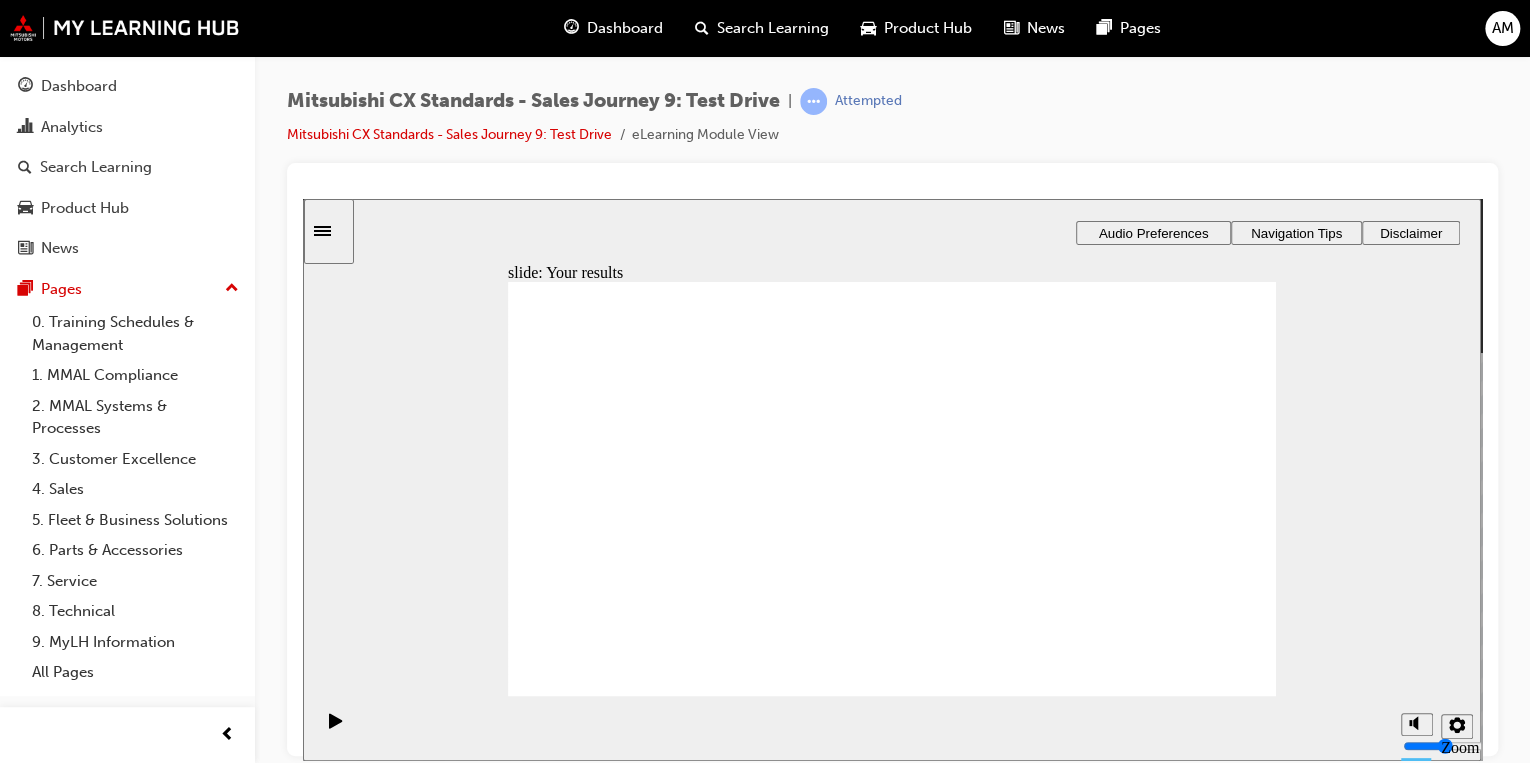 click 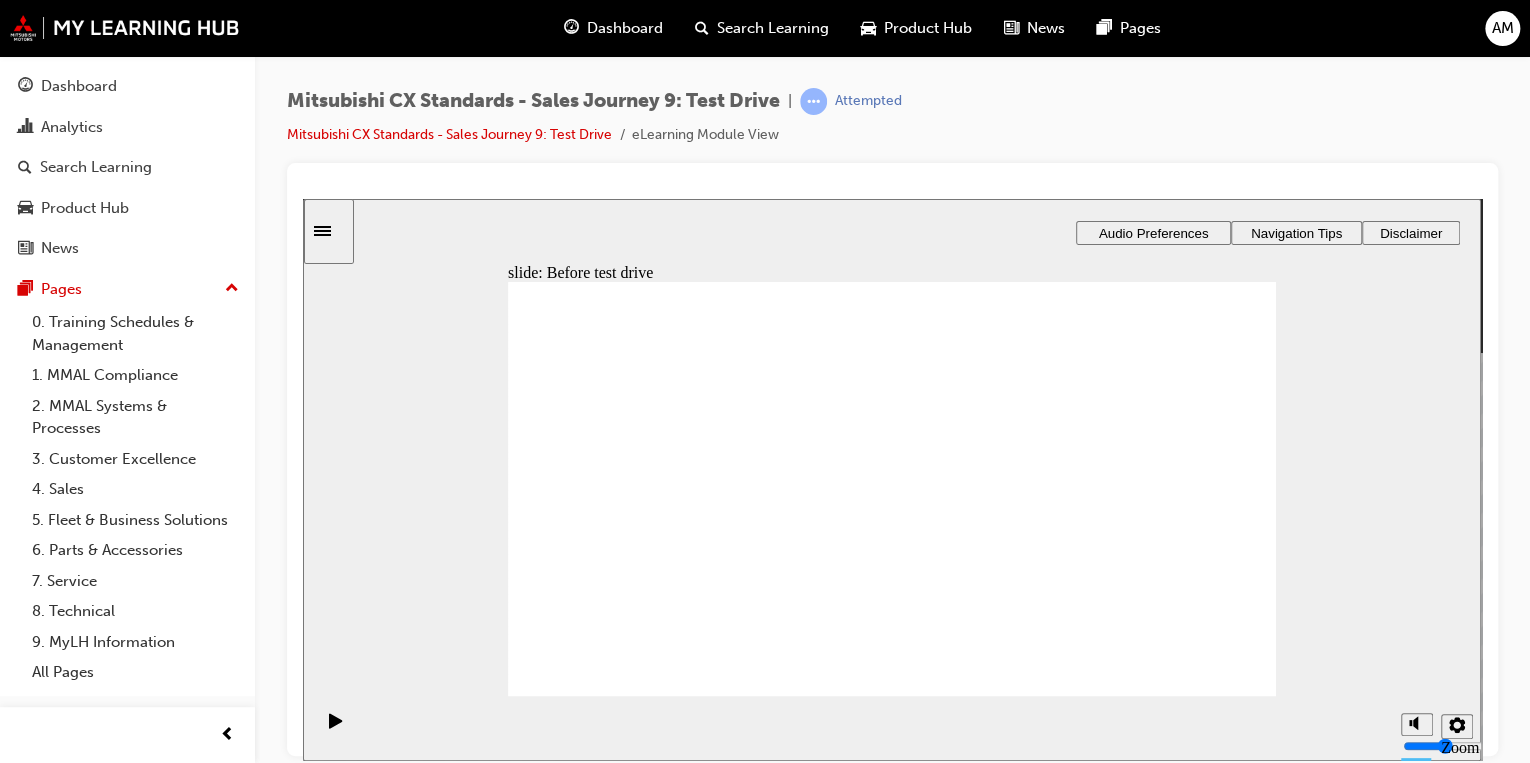 drag, startPoint x: 653, startPoint y: 521, endPoint x: 871, endPoint y: 389, distance: 254.84897 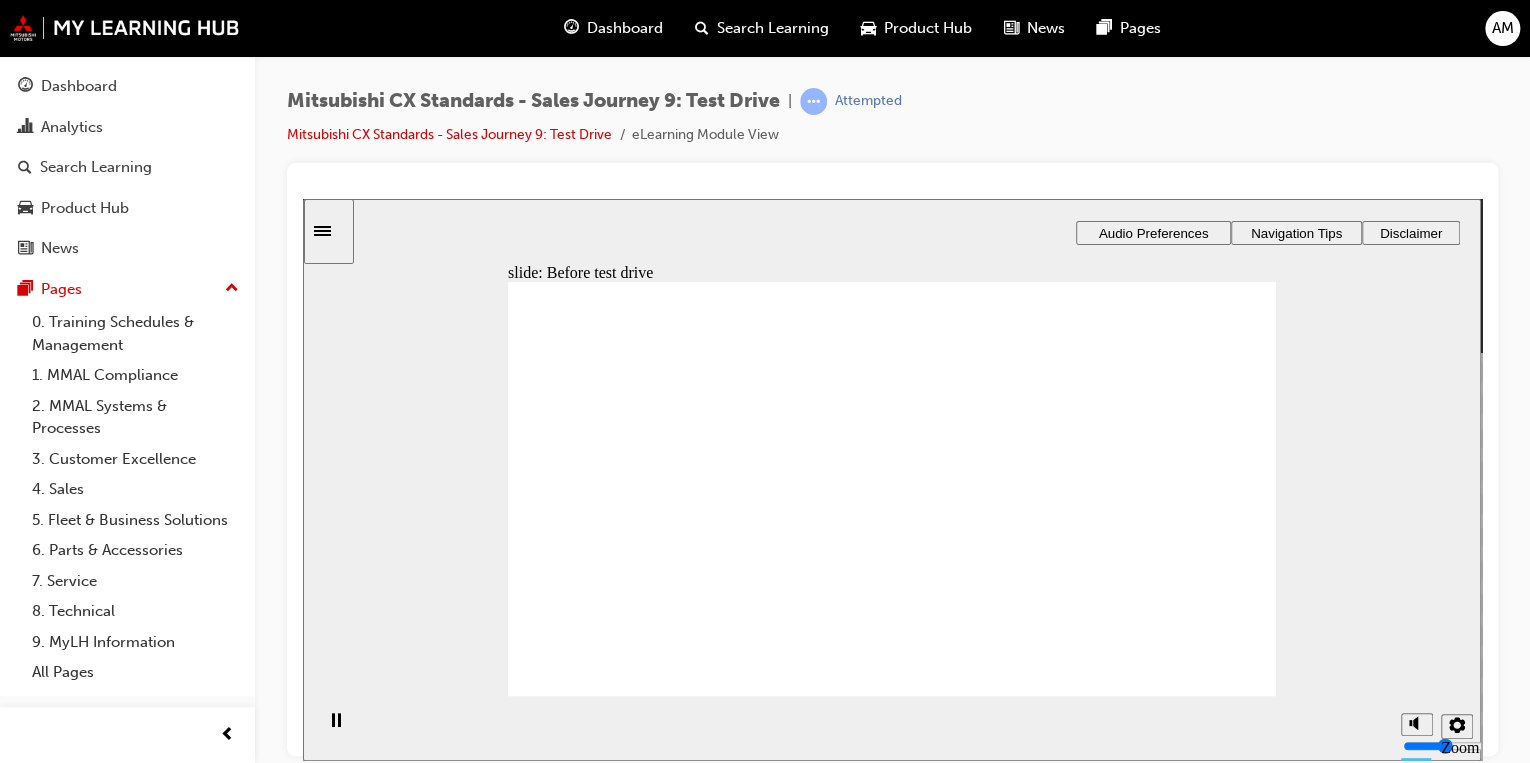 click 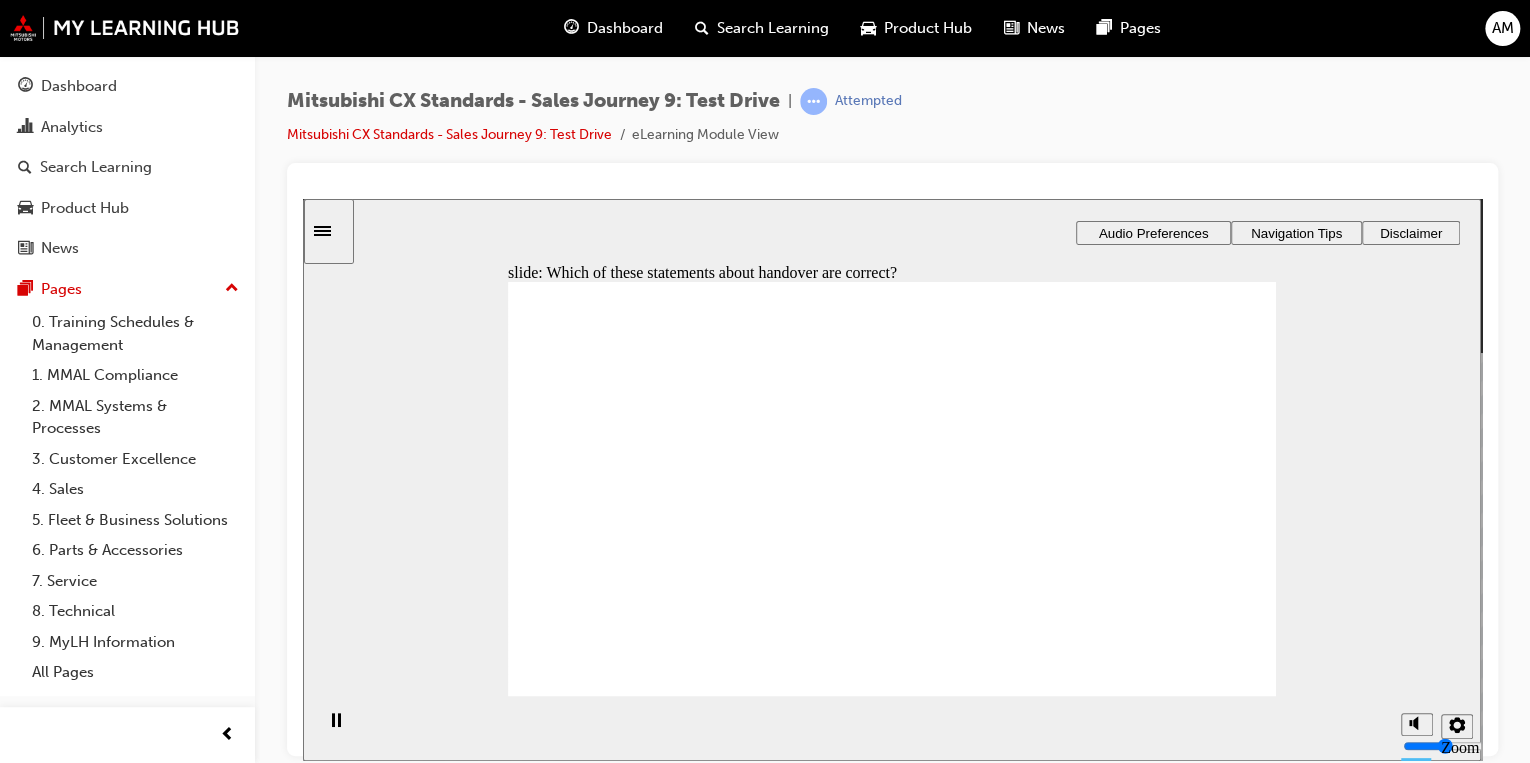 click 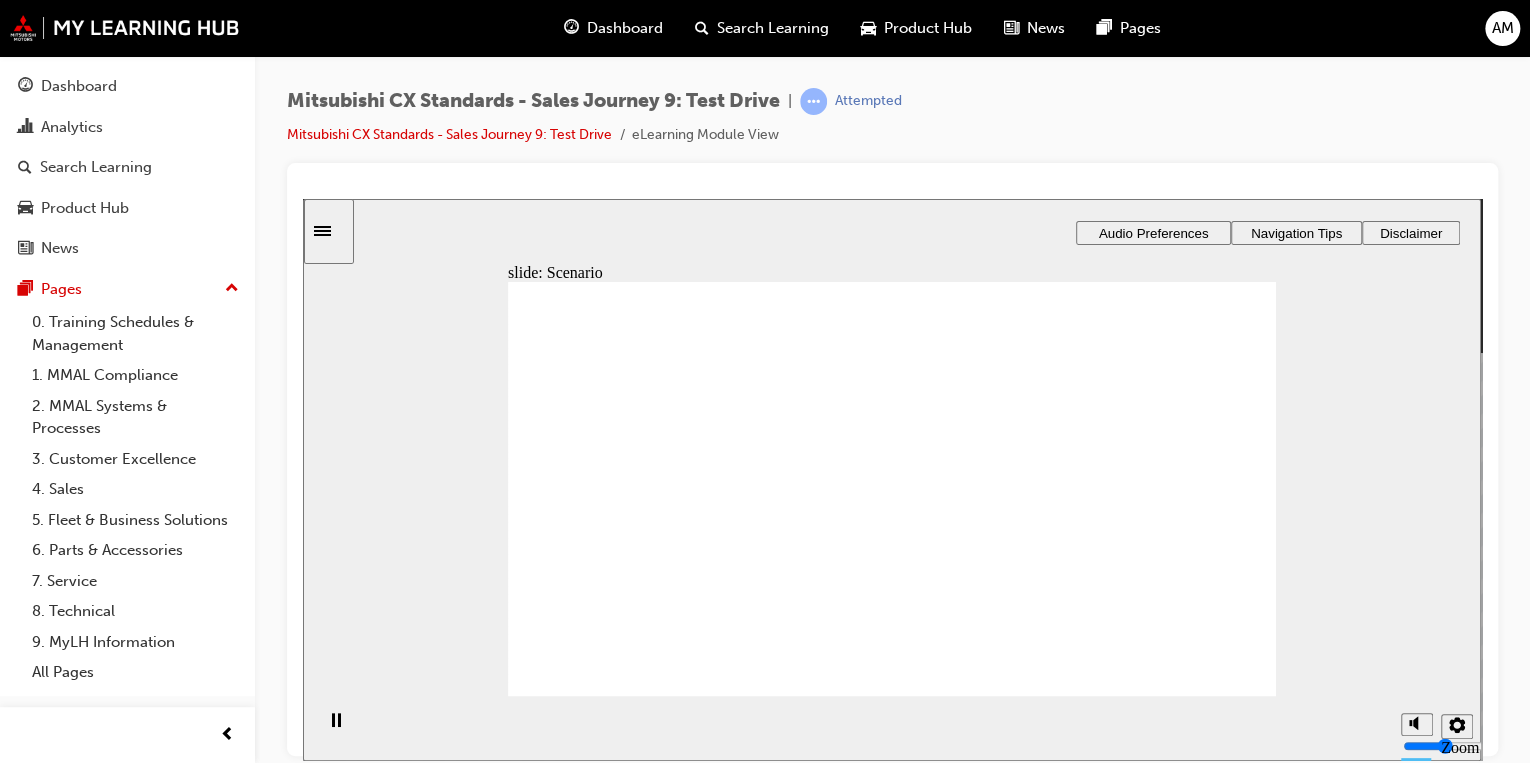 drag, startPoint x: 867, startPoint y: 573, endPoint x: 874, endPoint y: 582, distance: 11.401754 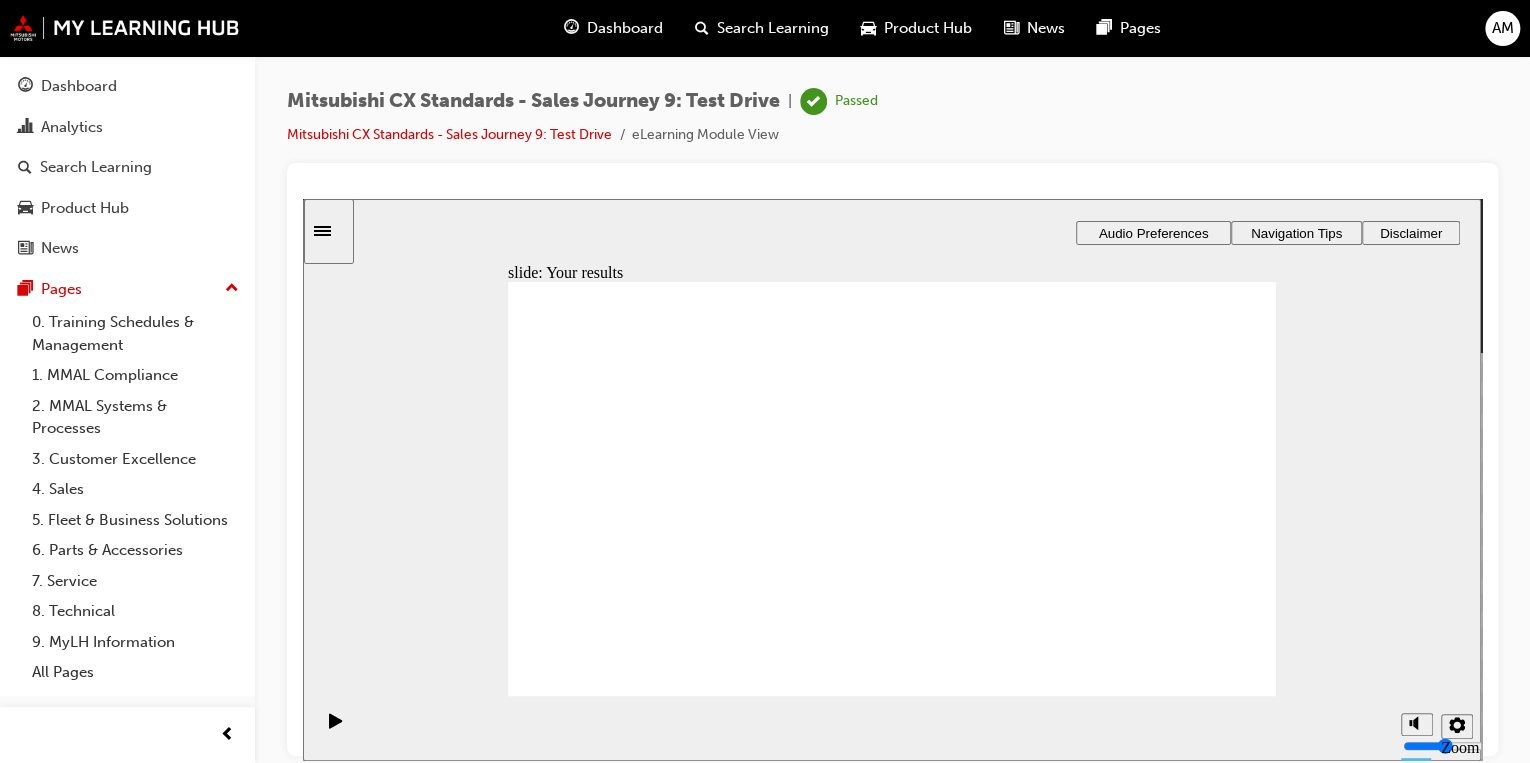 click 